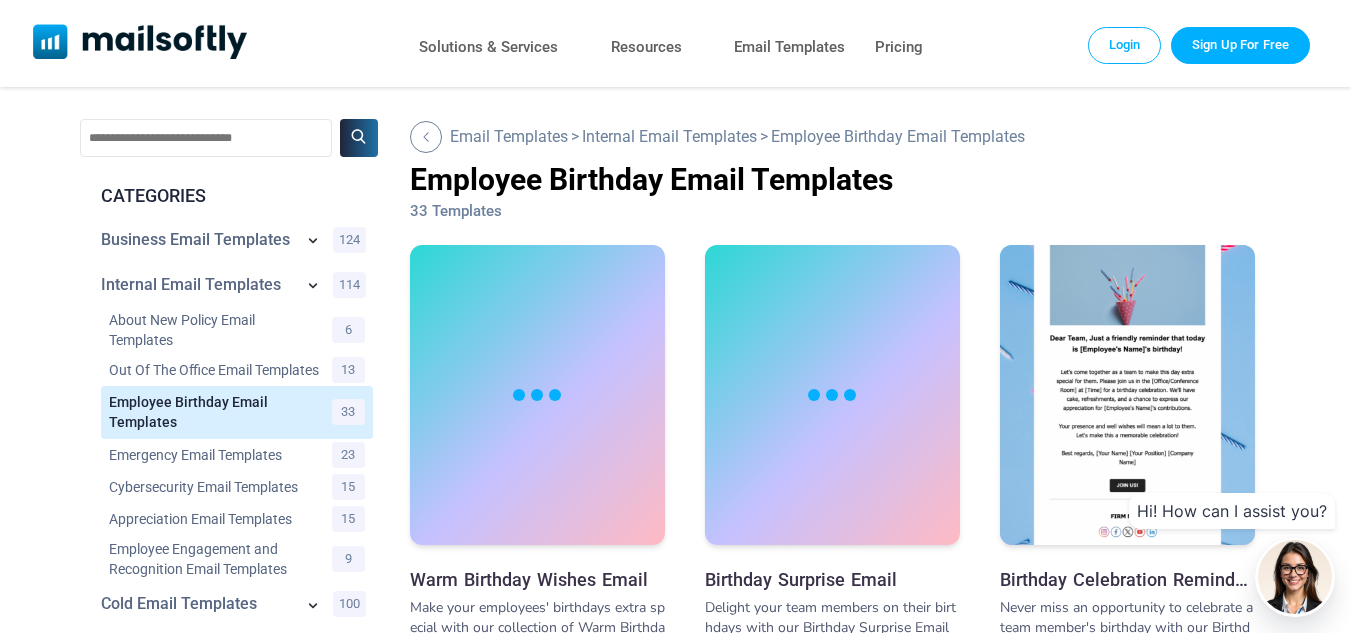 scroll, scrollTop: 100, scrollLeft: 0, axis: vertical 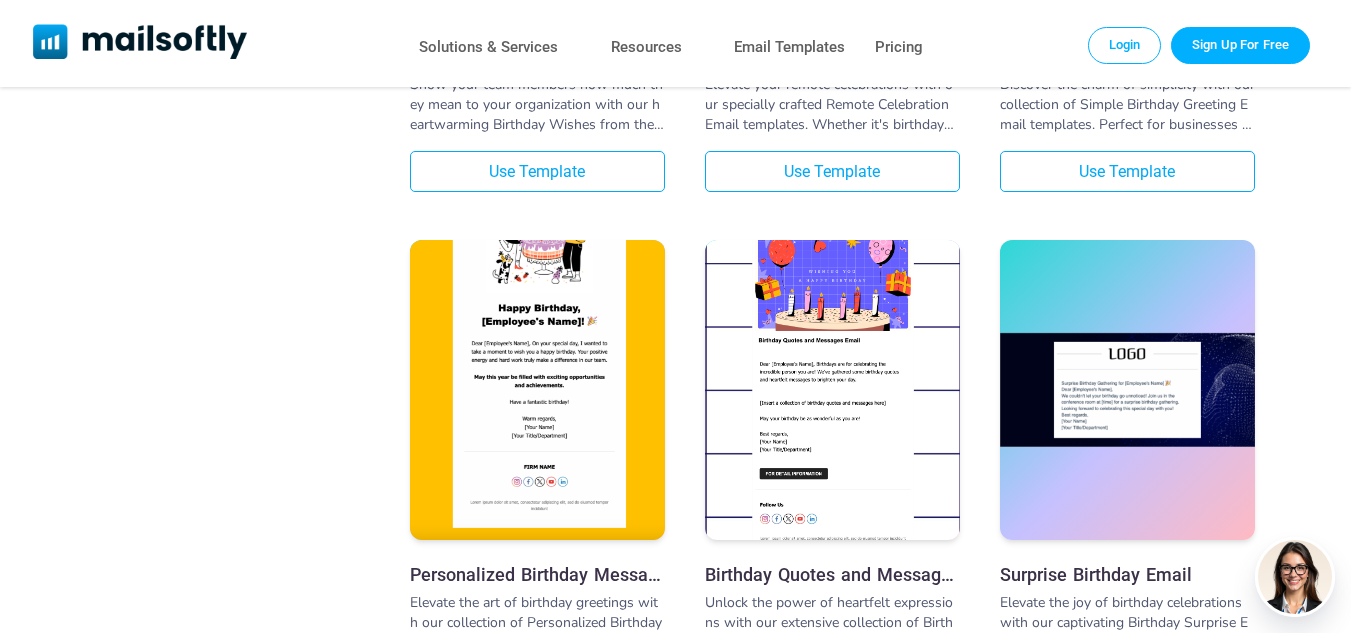 click at bounding box center (537, 352) 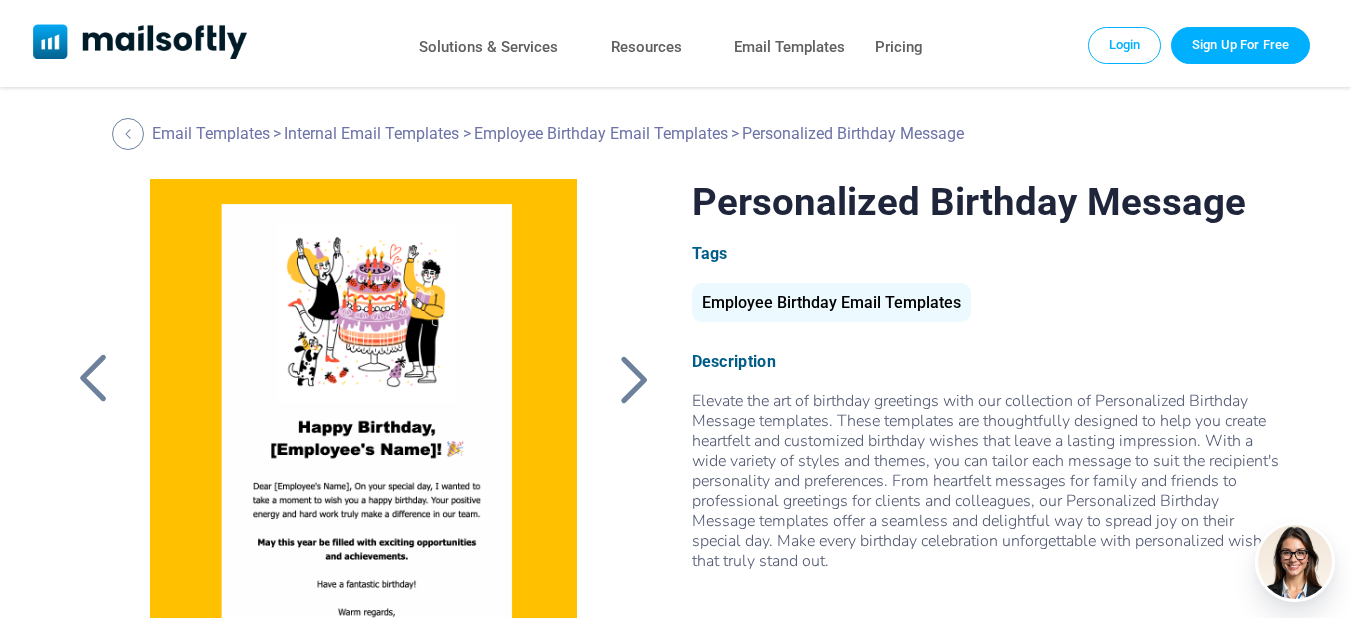 scroll, scrollTop: 0, scrollLeft: 0, axis: both 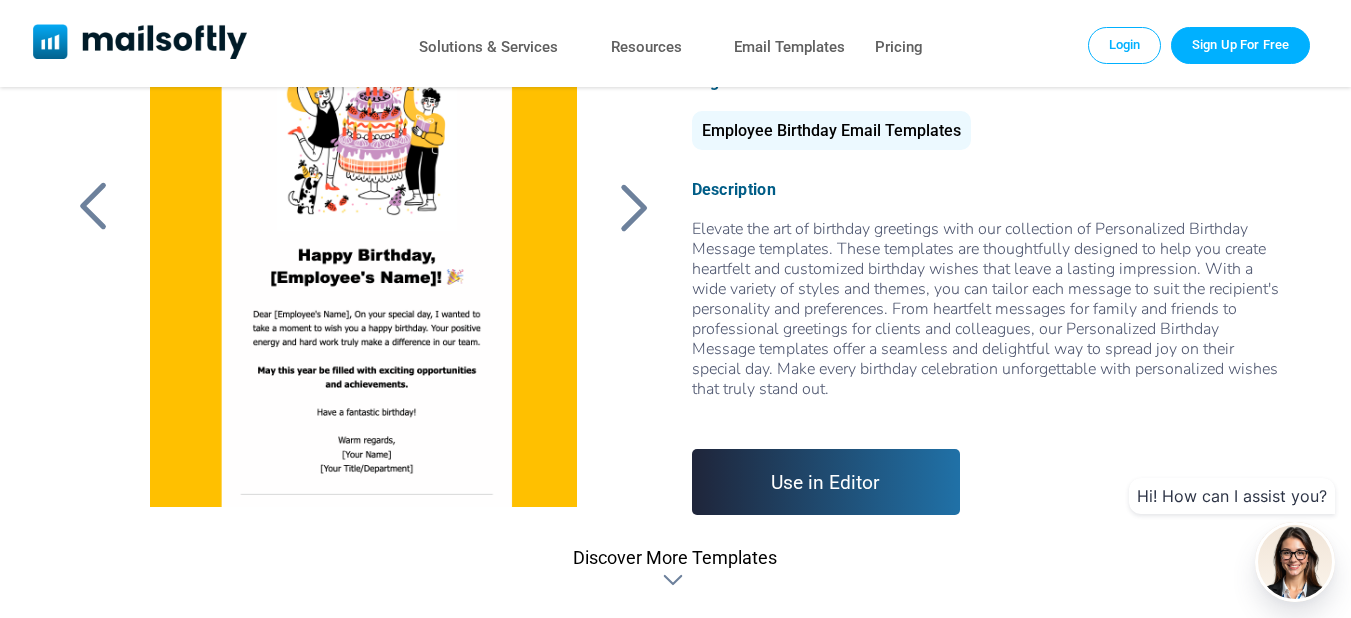click on "Use in Editor" at bounding box center [826, 482] 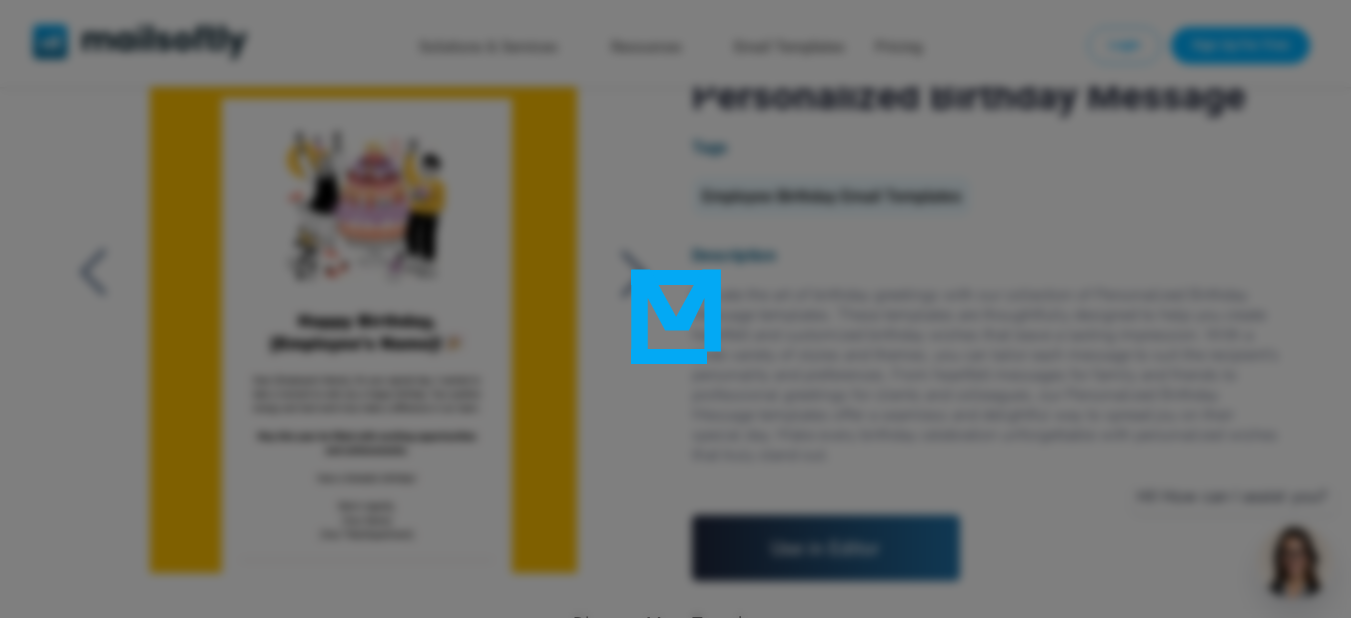 scroll, scrollTop: 72, scrollLeft: 0, axis: vertical 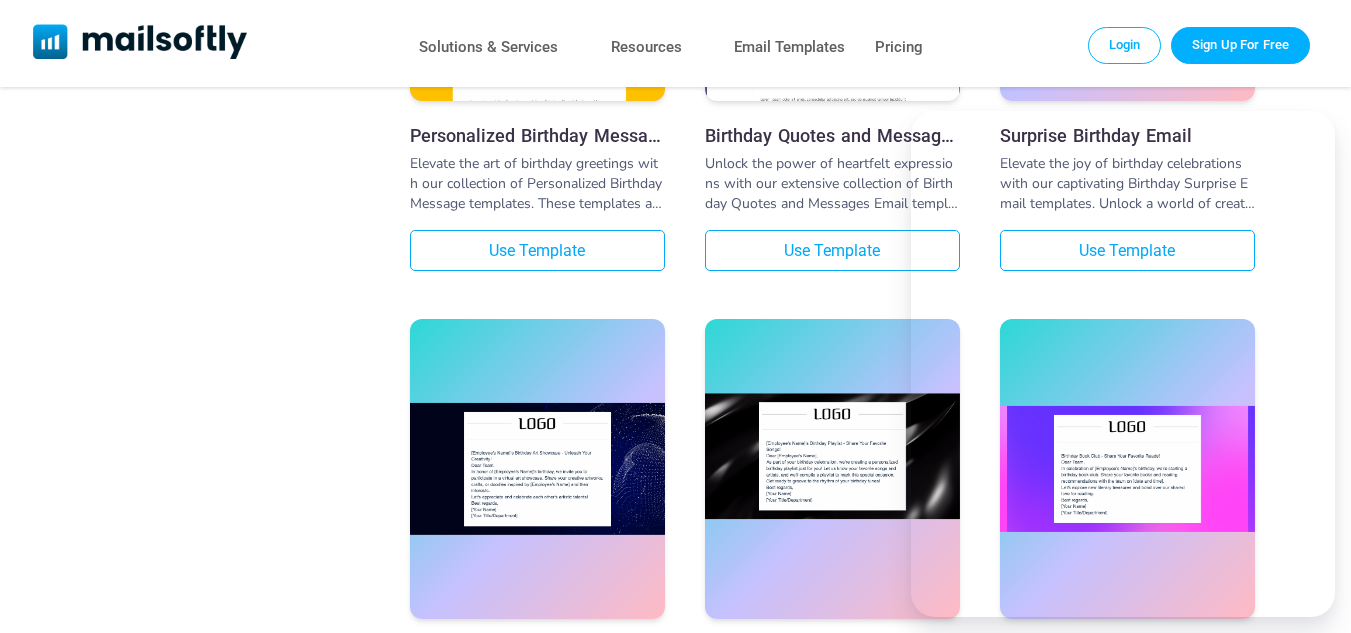 click at bounding box center (832, 456) 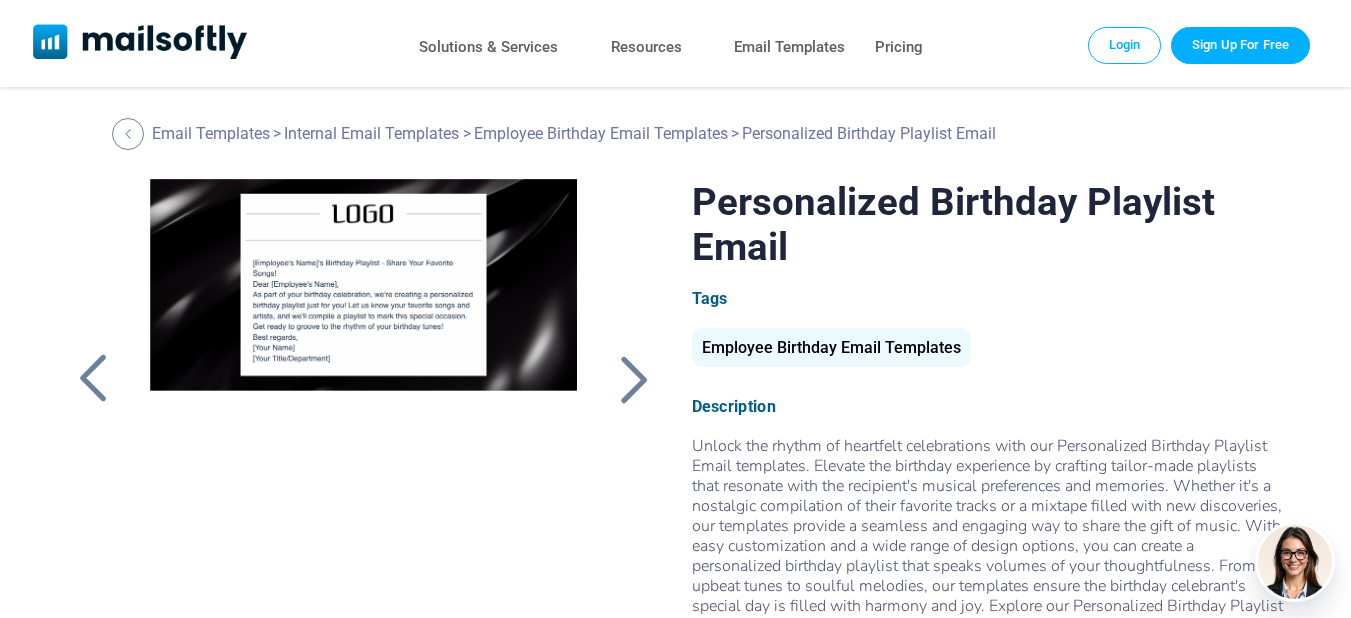 scroll, scrollTop: 0, scrollLeft: 0, axis: both 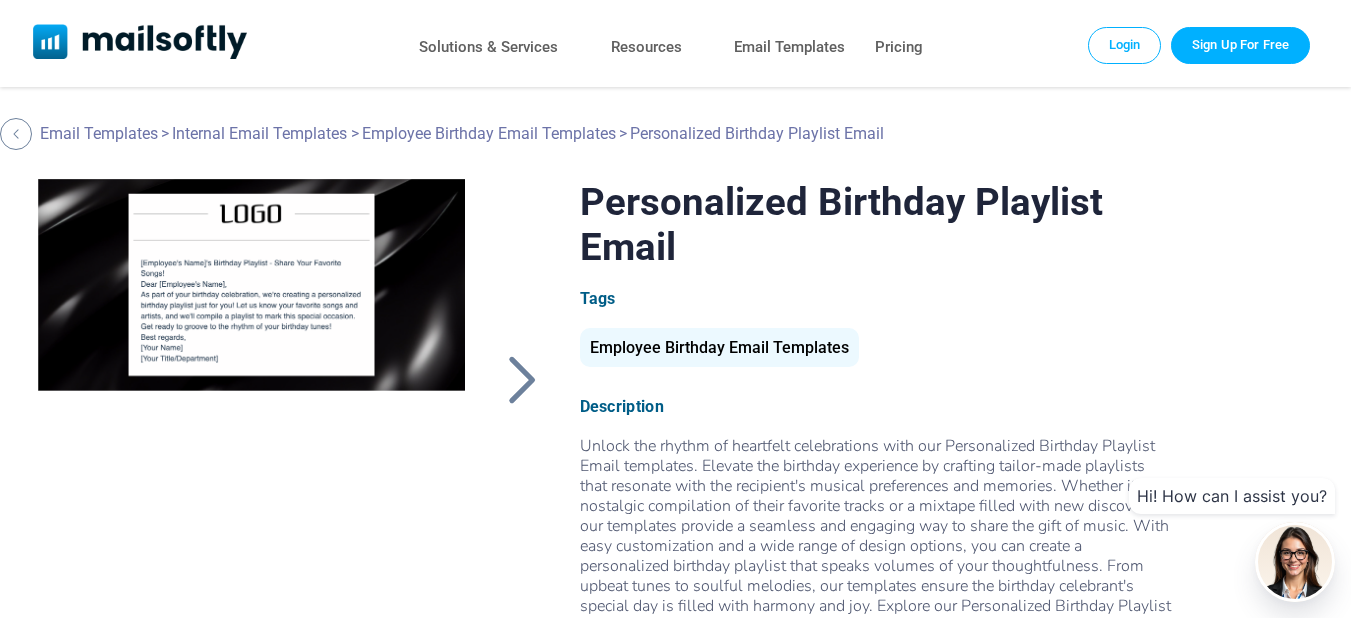 drag, startPoint x: 1350, startPoint y: 182, endPoint x: 1365, endPoint y: 286, distance: 105.076164 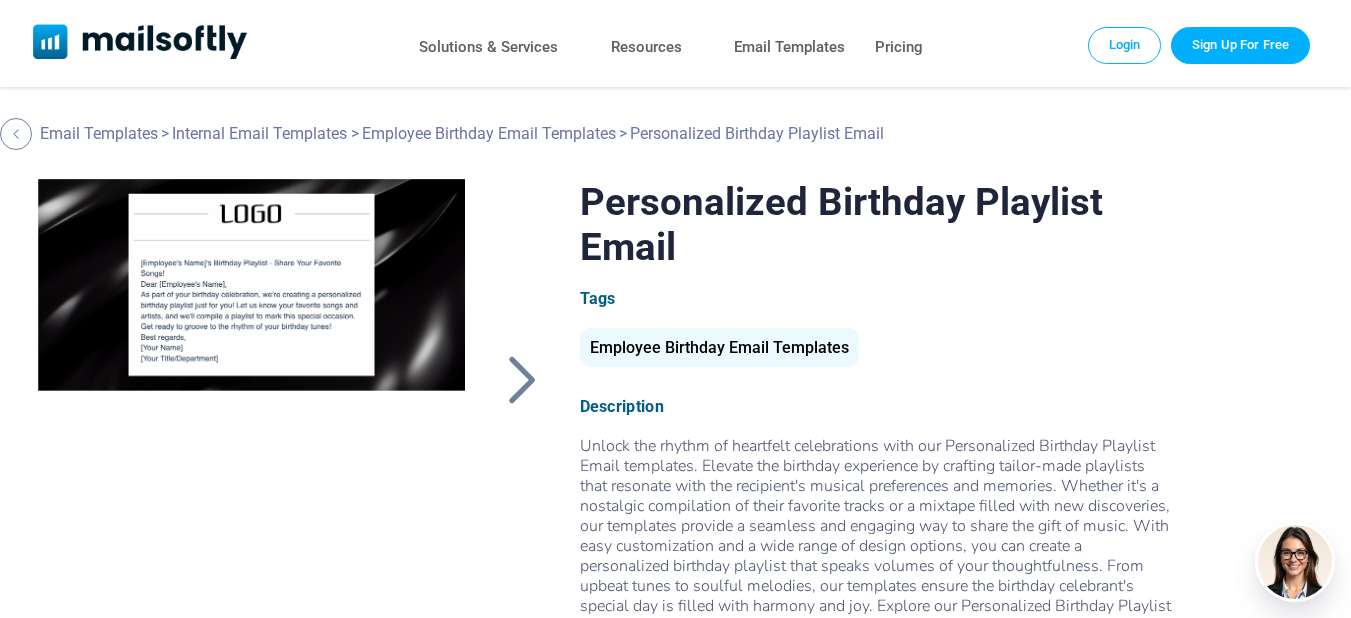 scroll, scrollTop: 9, scrollLeft: 112, axis: both 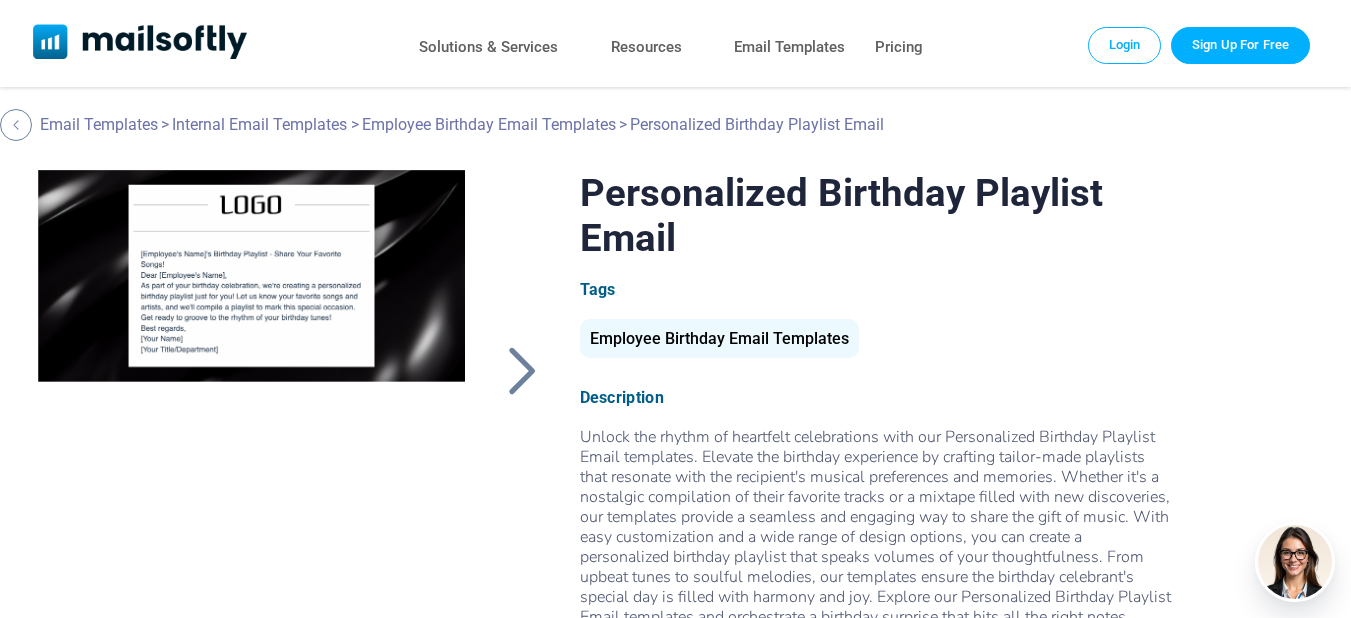 click at bounding box center (252, 420) 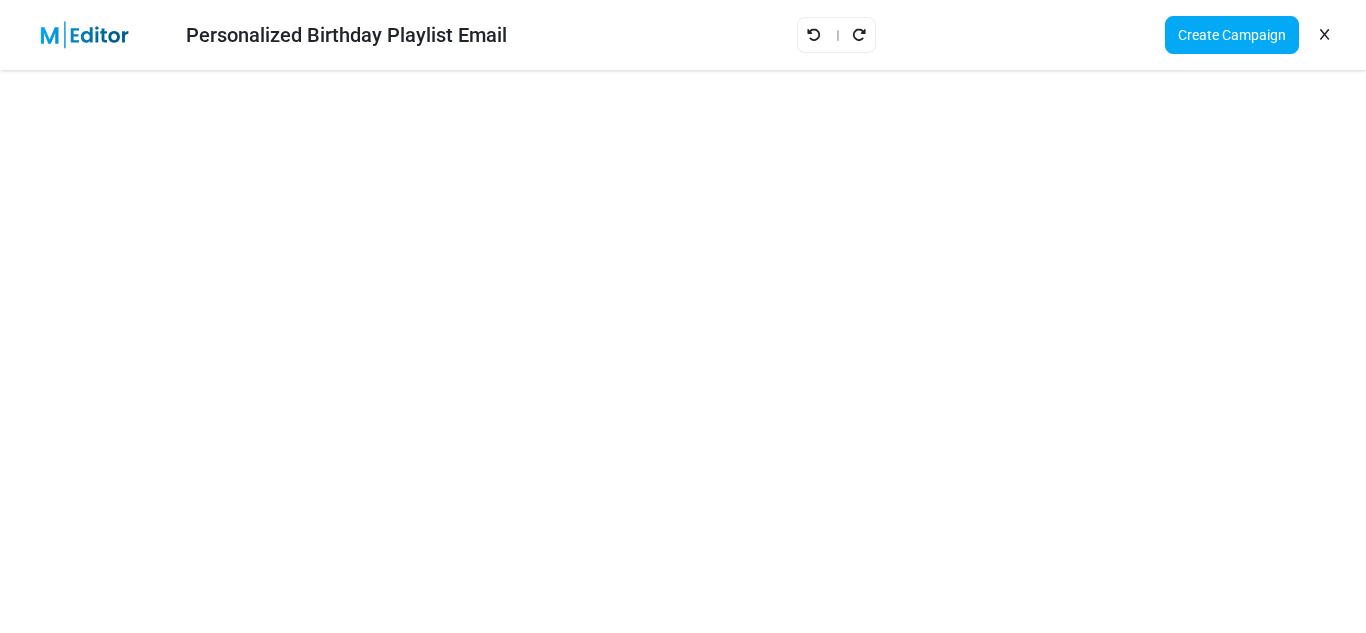 scroll, scrollTop: 0, scrollLeft: 0, axis: both 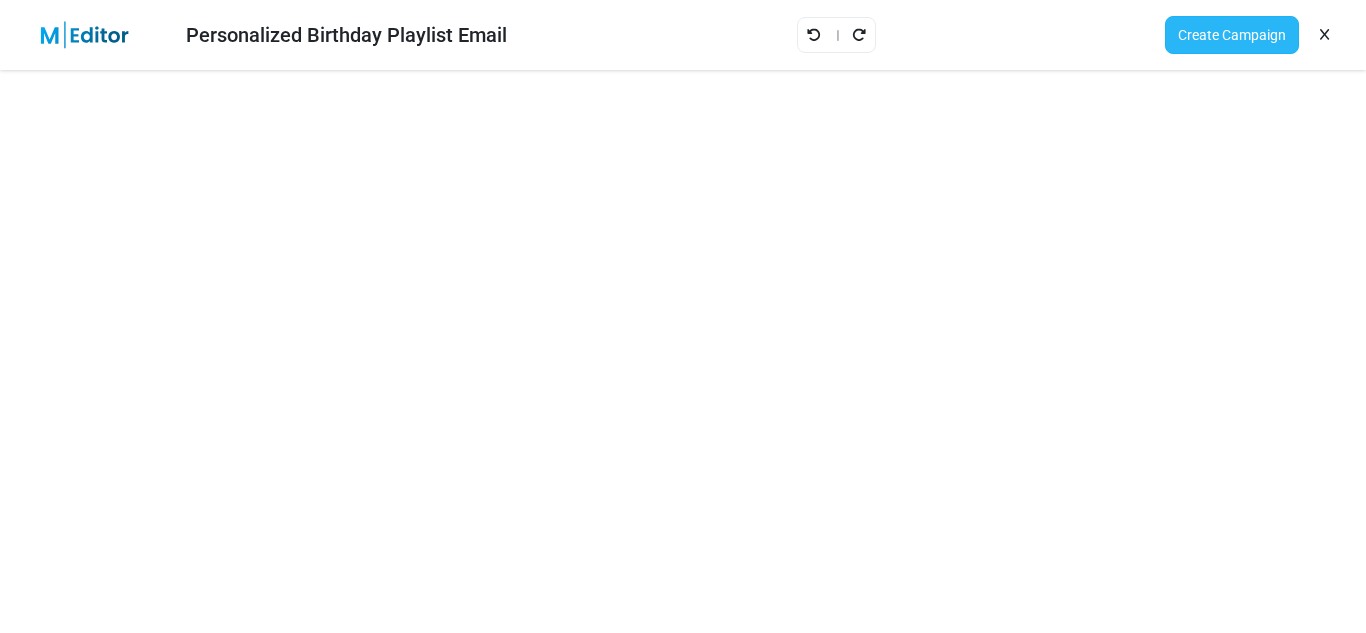 click on "Create Campaign" at bounding box center (1232, 35) 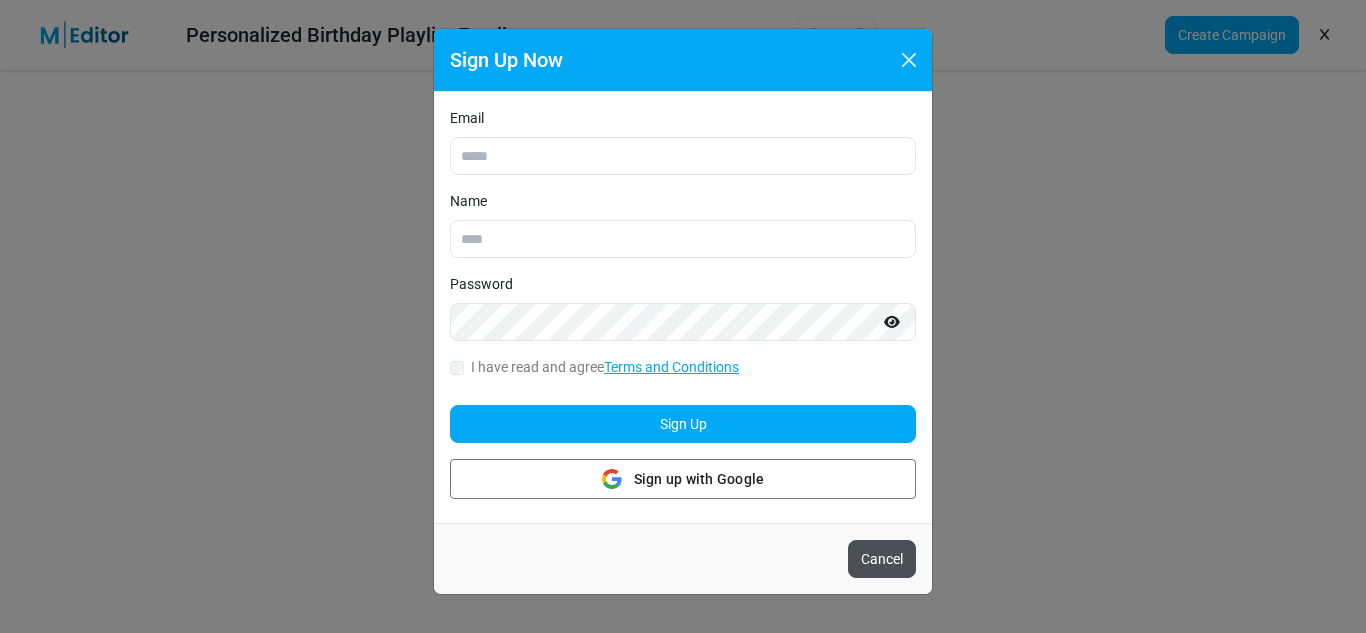 click on "Cancel" at bounding box center [882, 559] 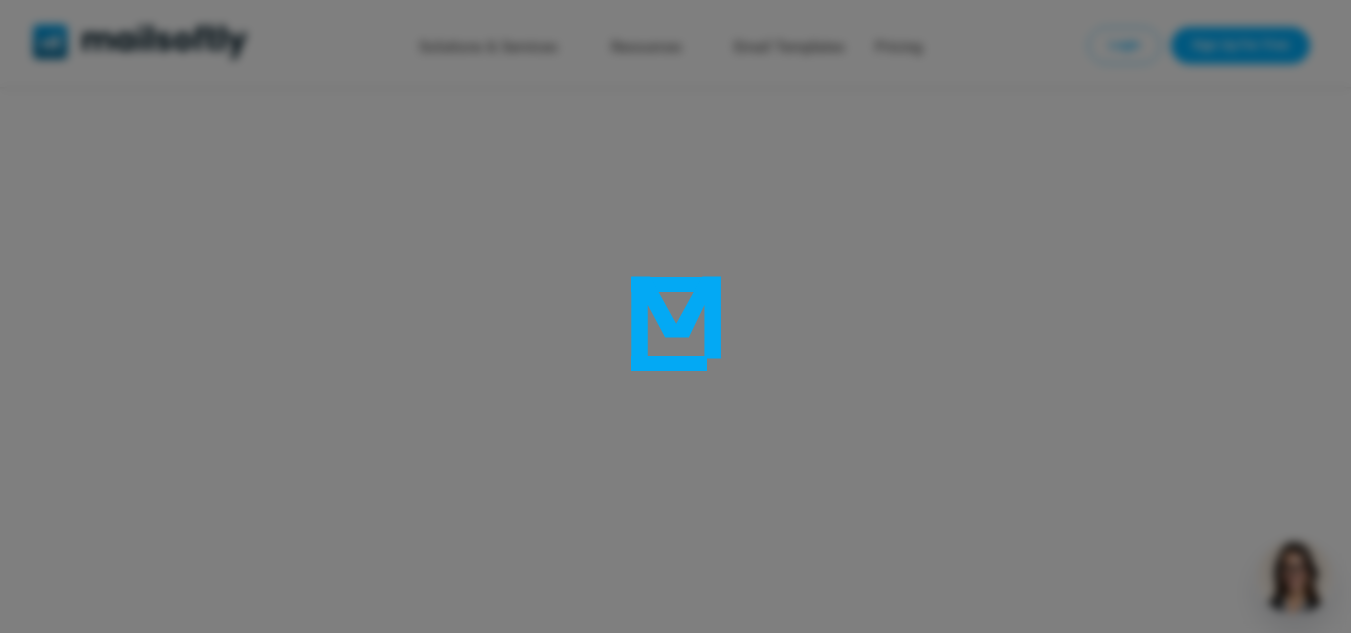 scroll, scrollTop: 0, scrollLeft: 0, axis: both 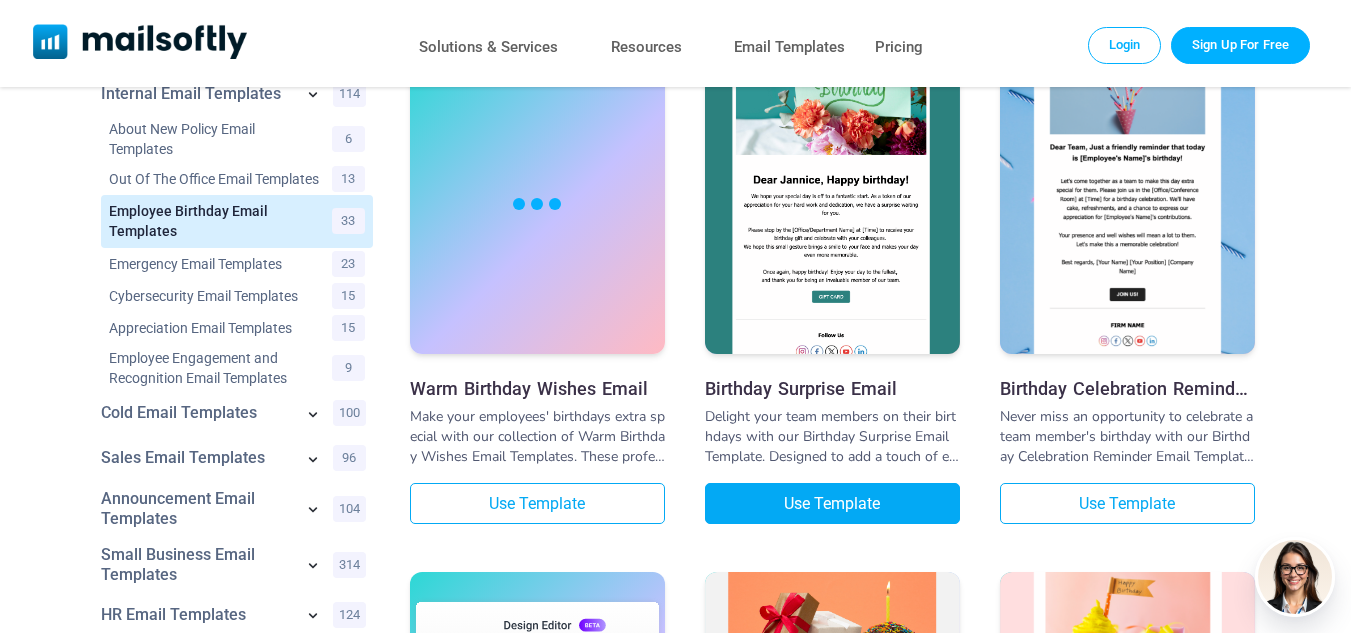 click on "Use Template" at bounding box center (832, 503) 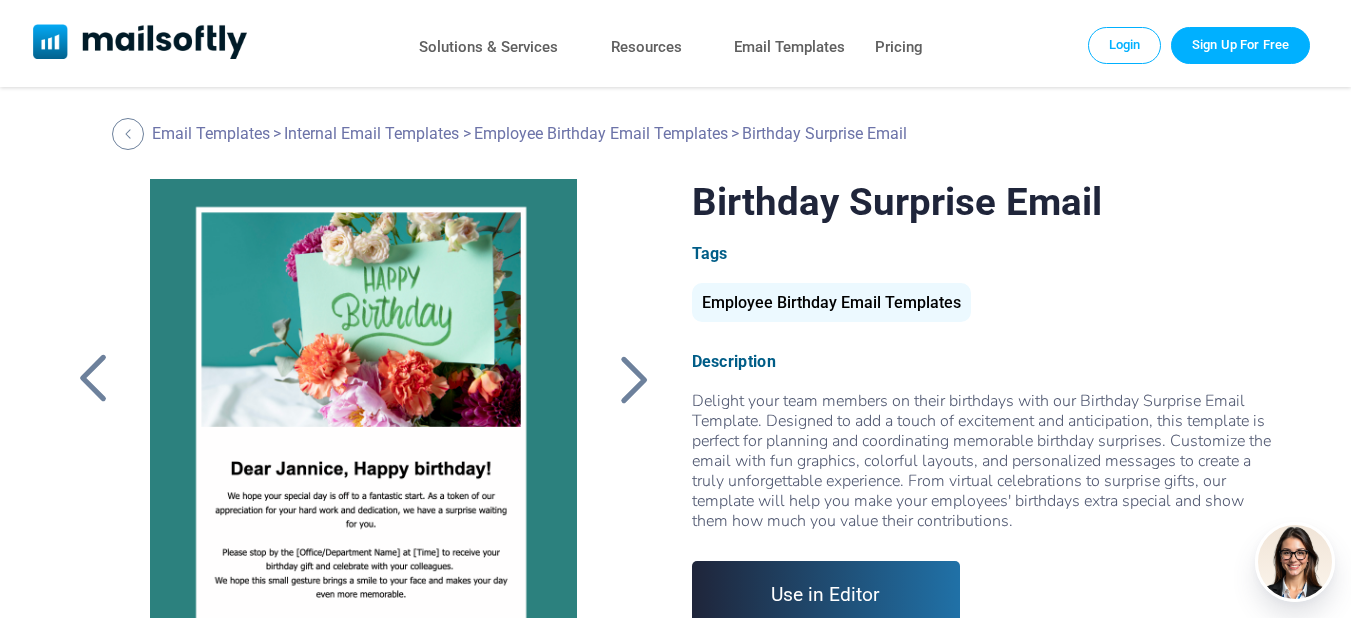 scroll, scrollTop: 0, scrollLeft: 0, axis: both 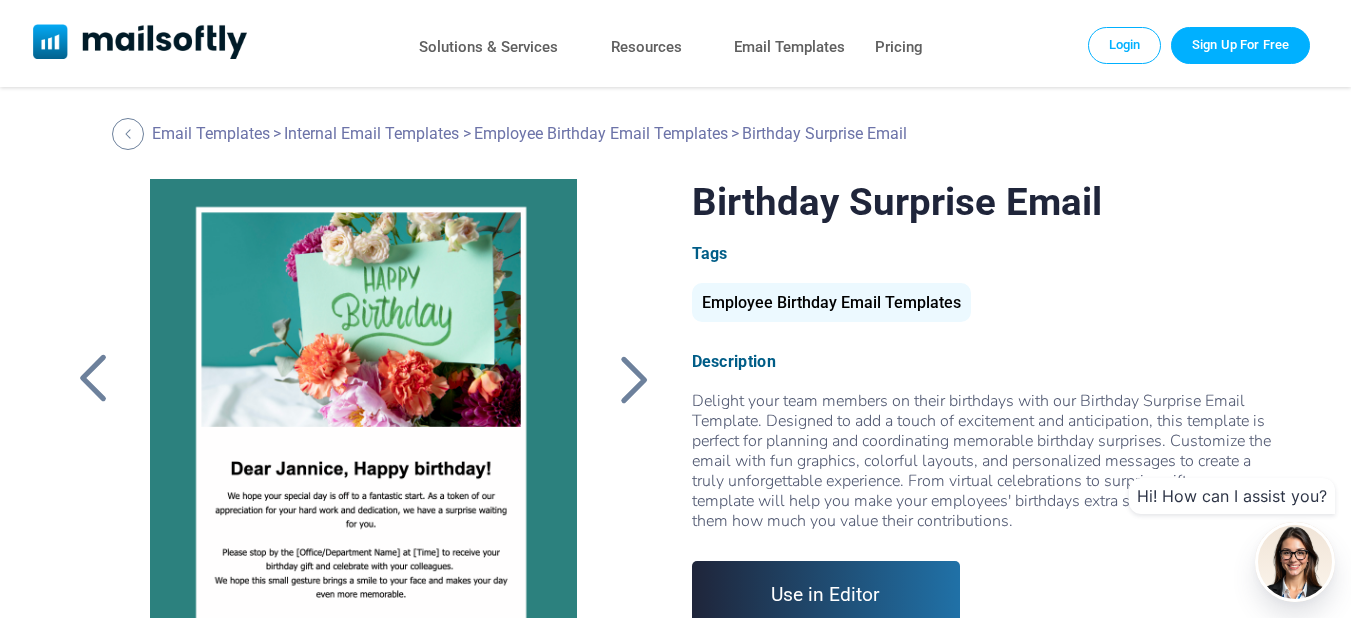click on "Use in Editor" at bounding box center [826, 594] 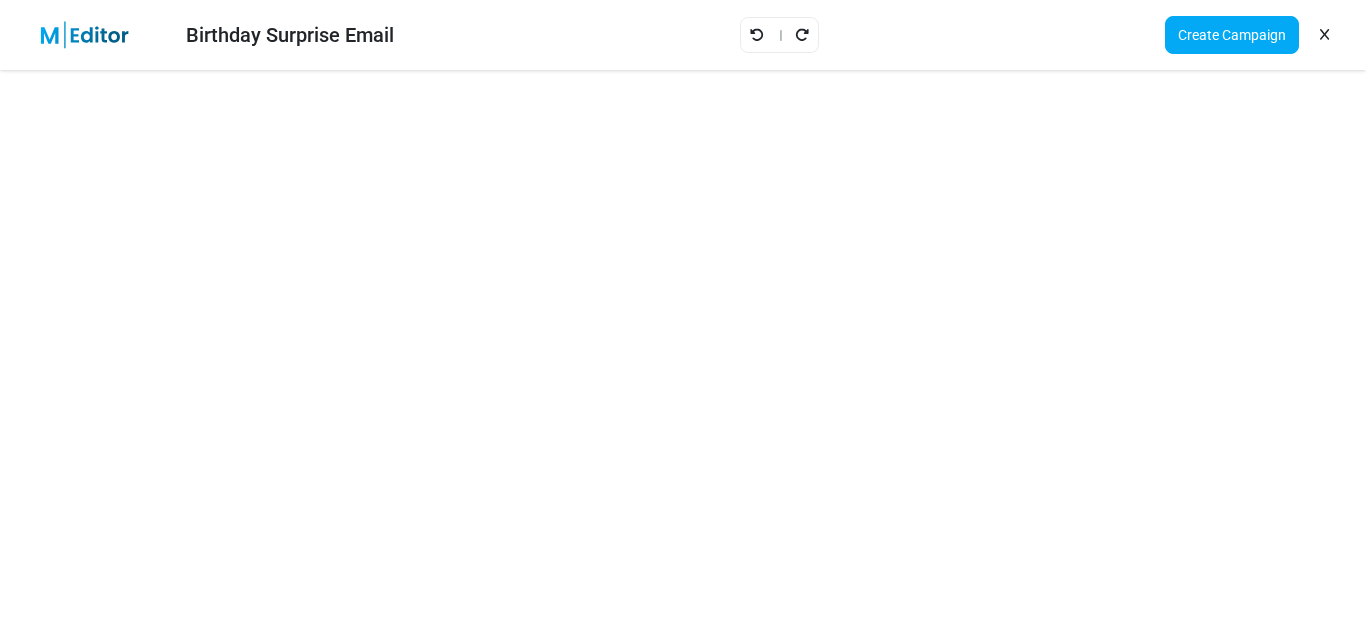 scroll, scrollTop: 0, scrollLeft: 0, axis: both 